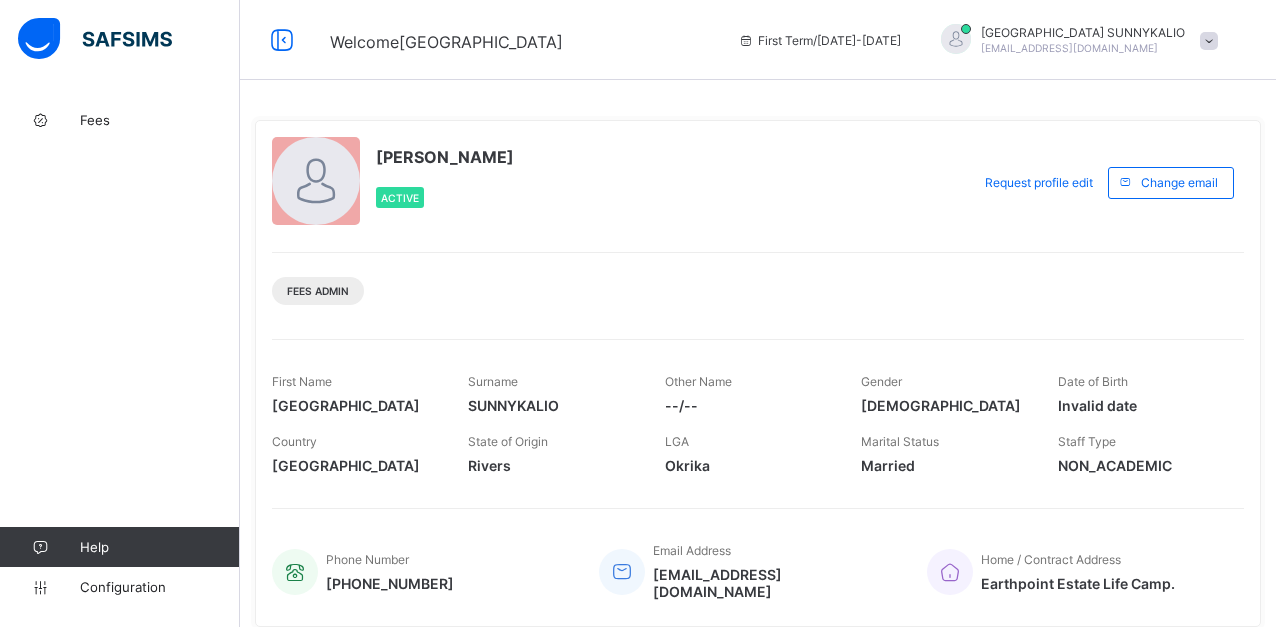 scroll, scrollTop: 0, scrollLeft: 0, axis: both 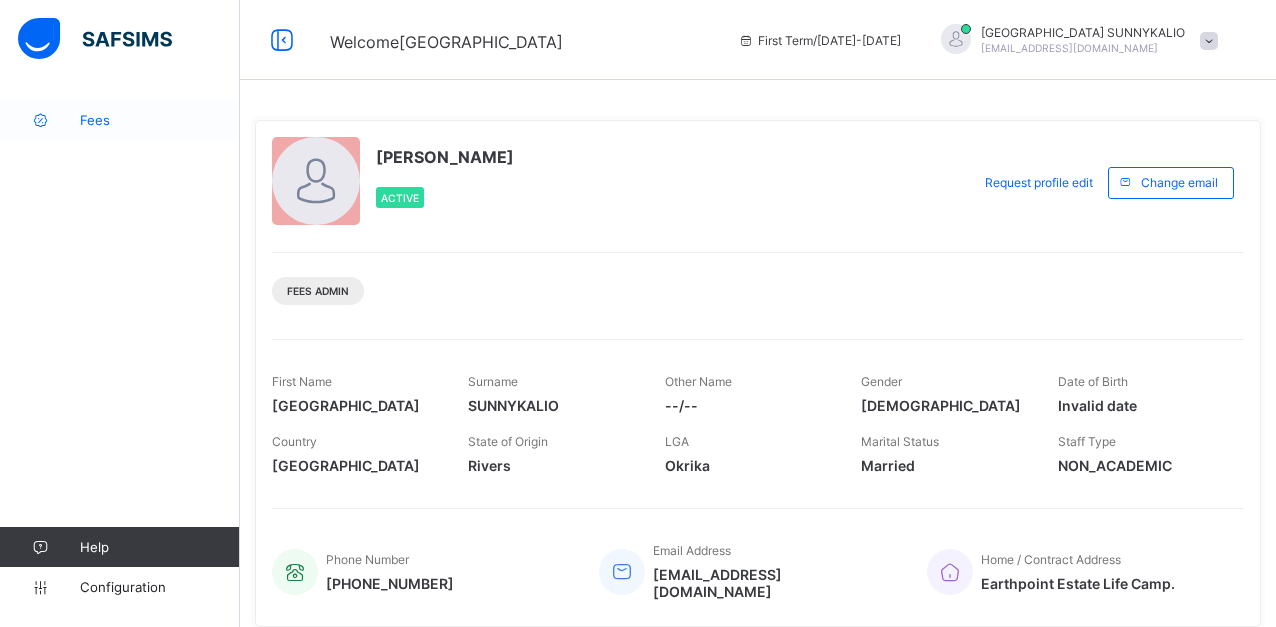 click on "Fees" at bounding box center [160, 120] 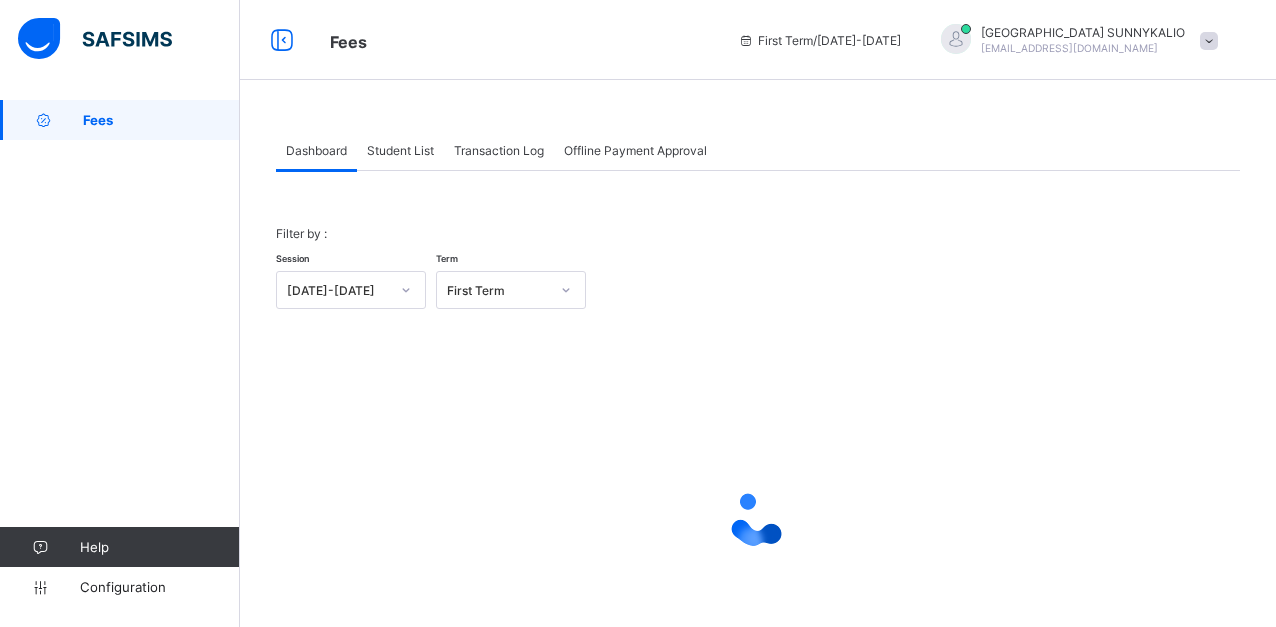click on "Transaction Log" at bounding box center [499, 150] 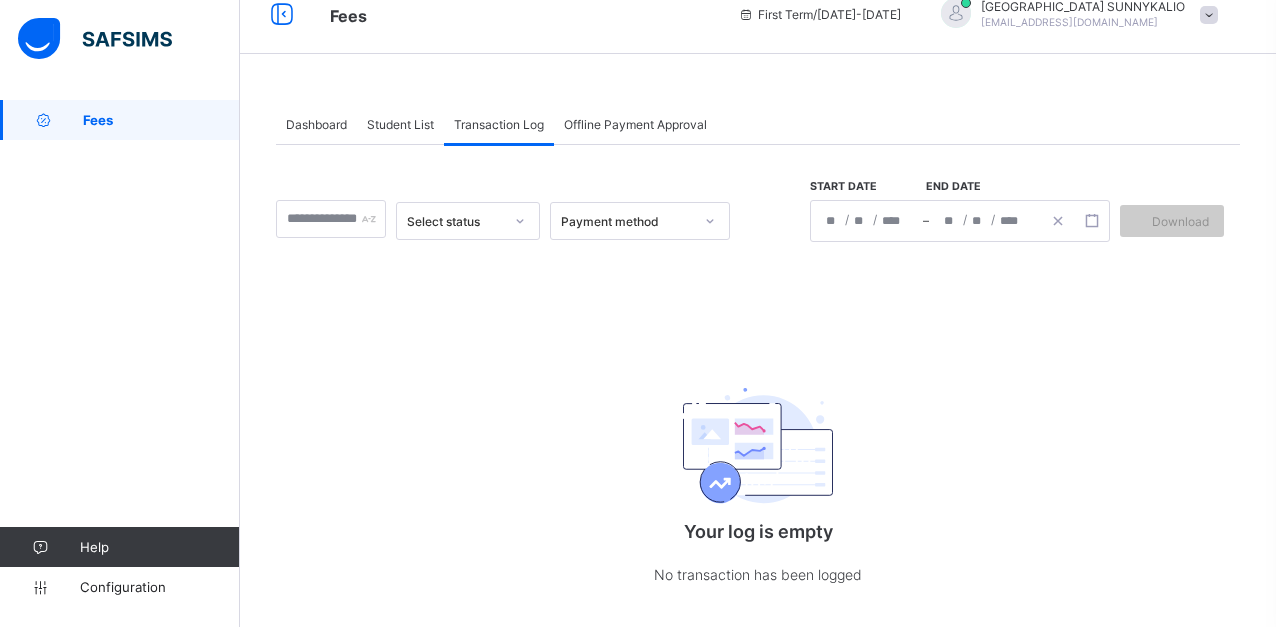 scroll, scrollTop: 0, scrollLeft: 0, axis: both 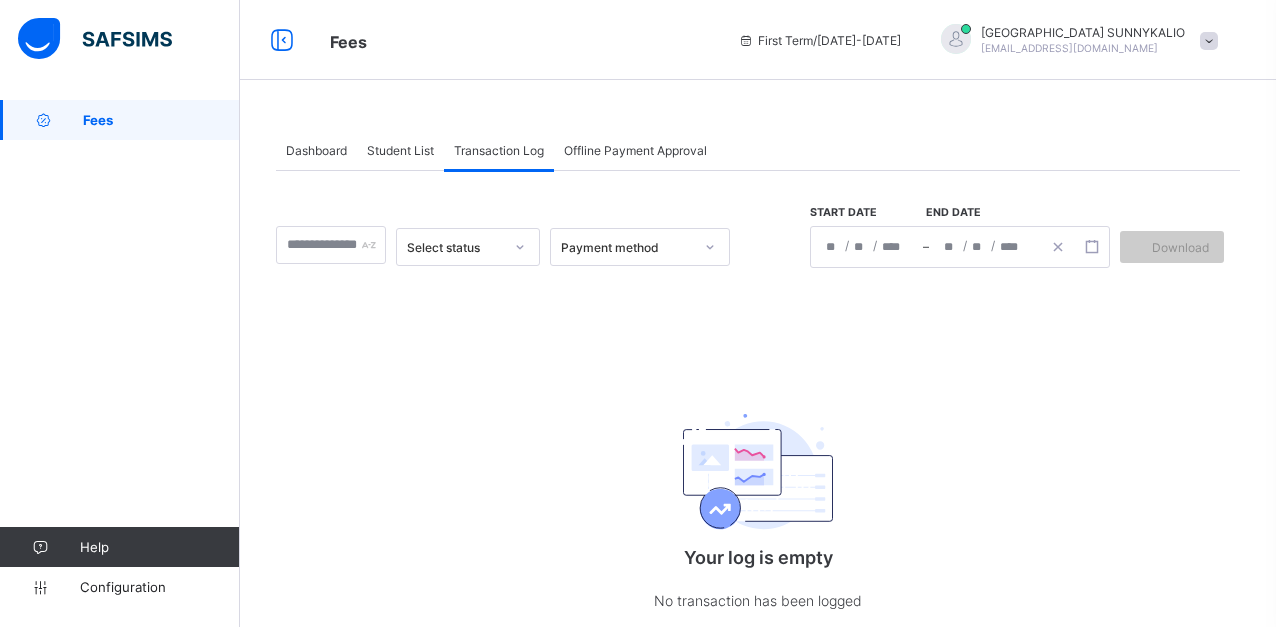 click on "/" 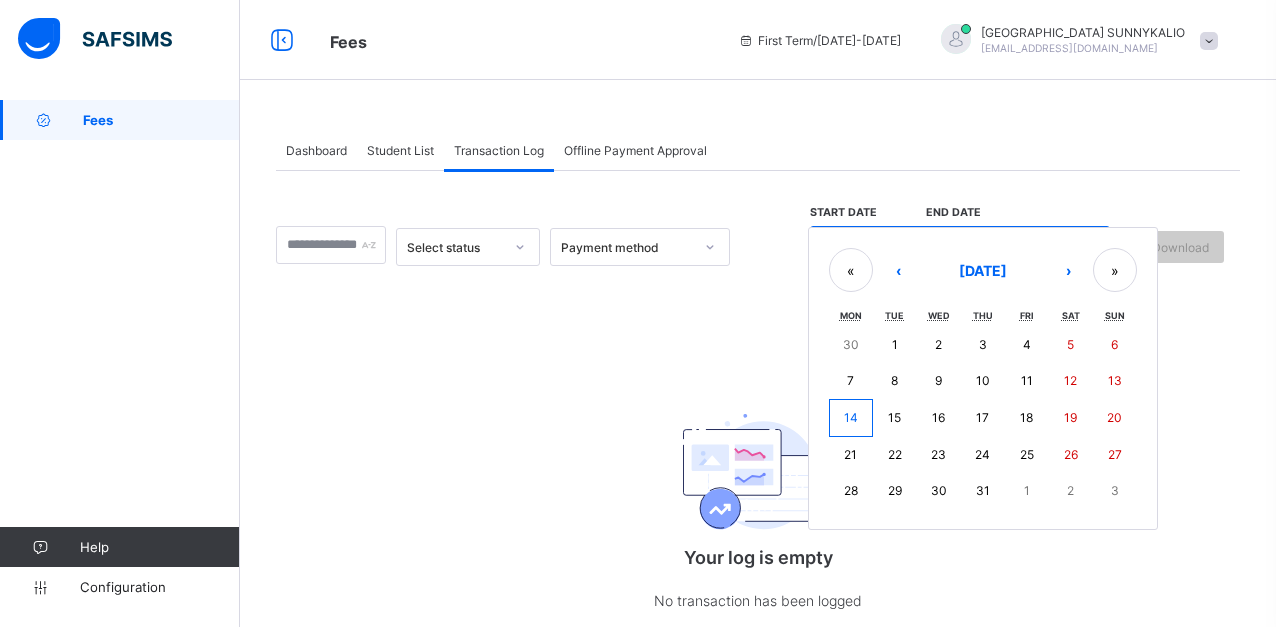 click on "/ / – / / « ‹ [DATE] › » Mon Tue Wed Thu Fri Sat Sun 30 1 2 3 4 5 6 7 8 9 10 11 12 13 14 15 16 17 18 19 20 21 22 23 24 25 26 27 28 29 30 31 1 2 3" at bounding box center [960, 247] 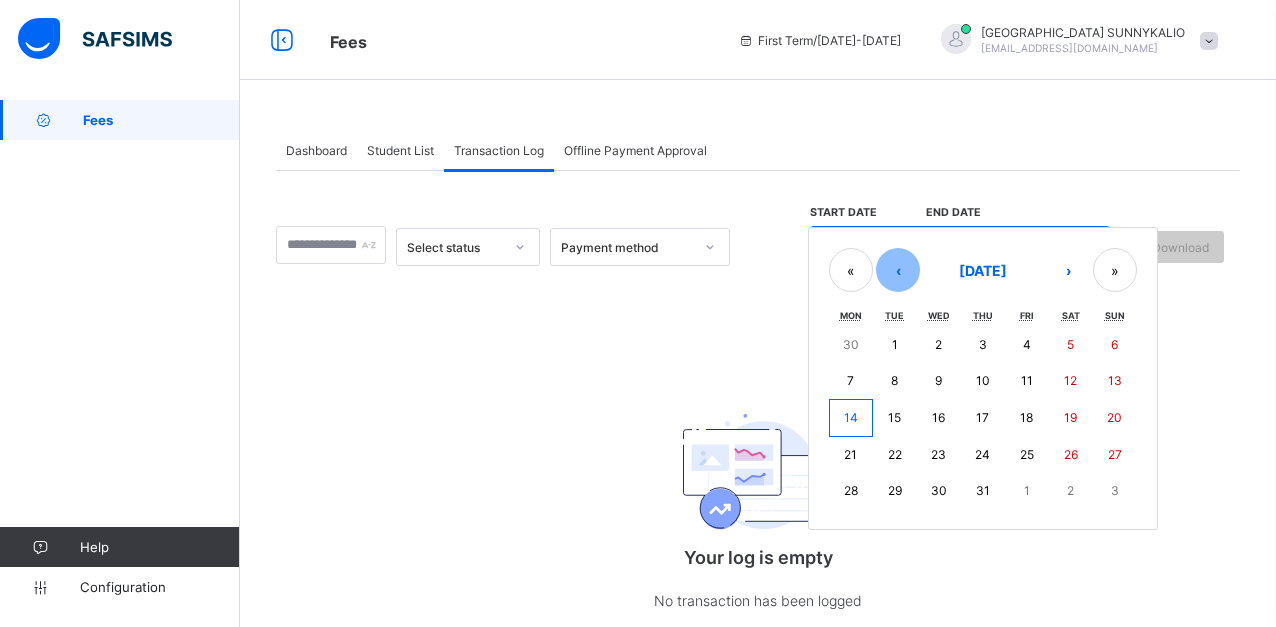 click on "‹" at bounding box center (898, 270) 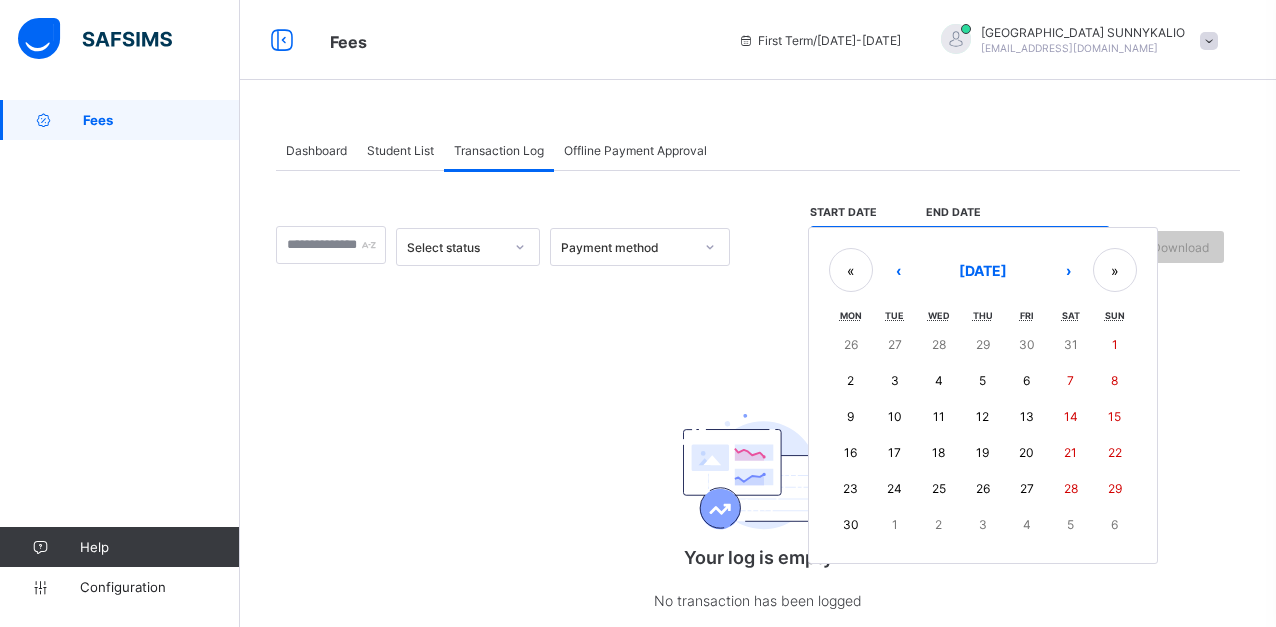 click on "1" at bounding box center [1115, 345] 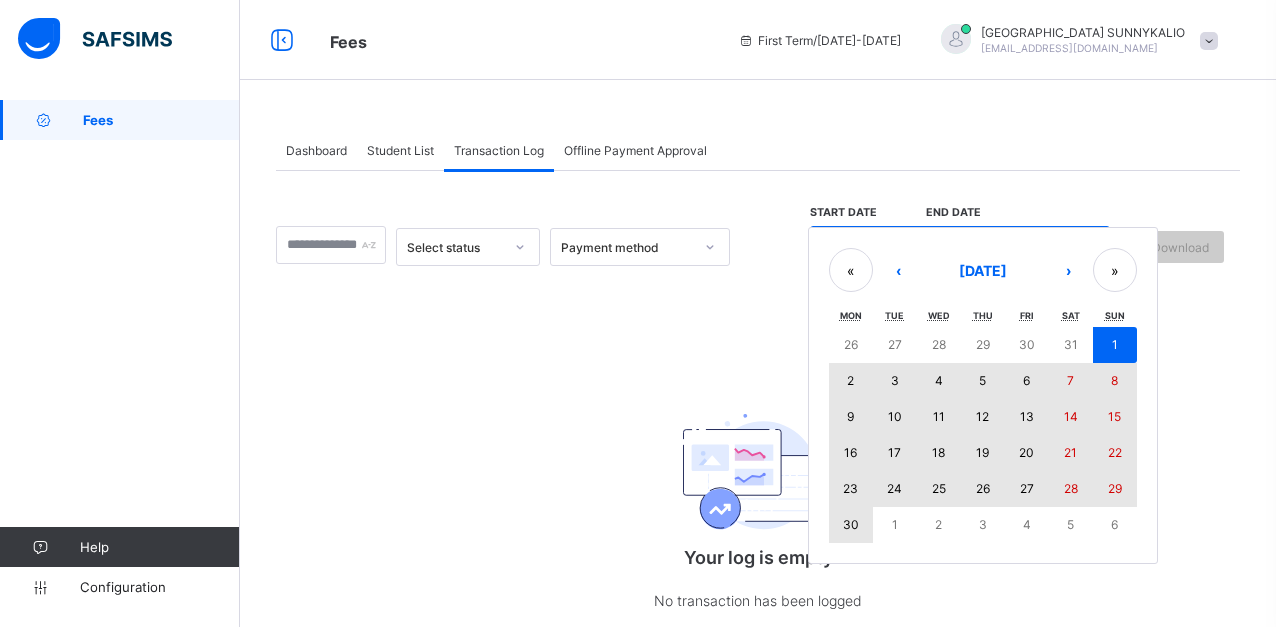 click on "30" at bounding box center (851, 524) 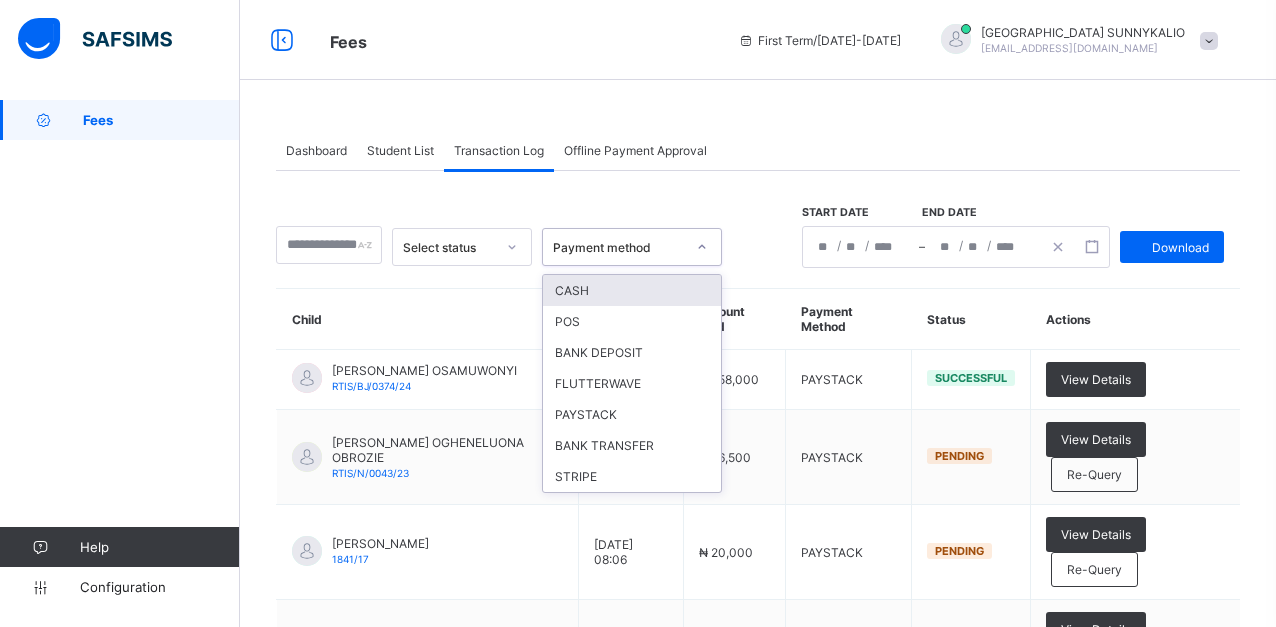 click at bounding box center (702, 247) 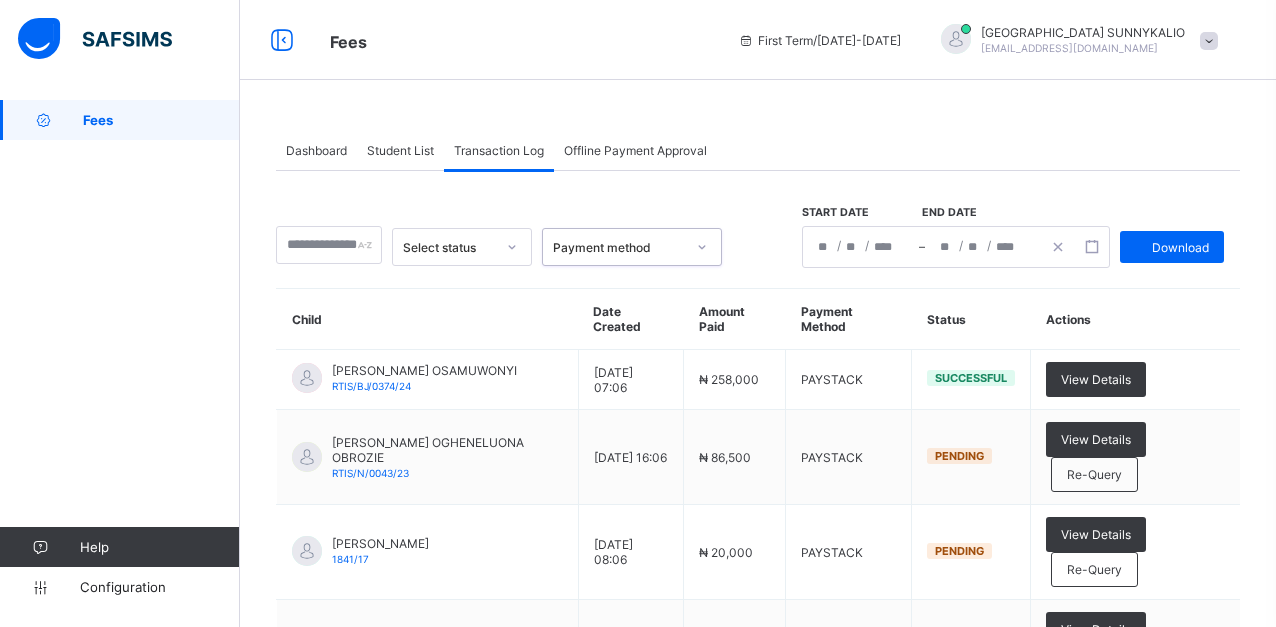 click at bounding box center [702, 247] 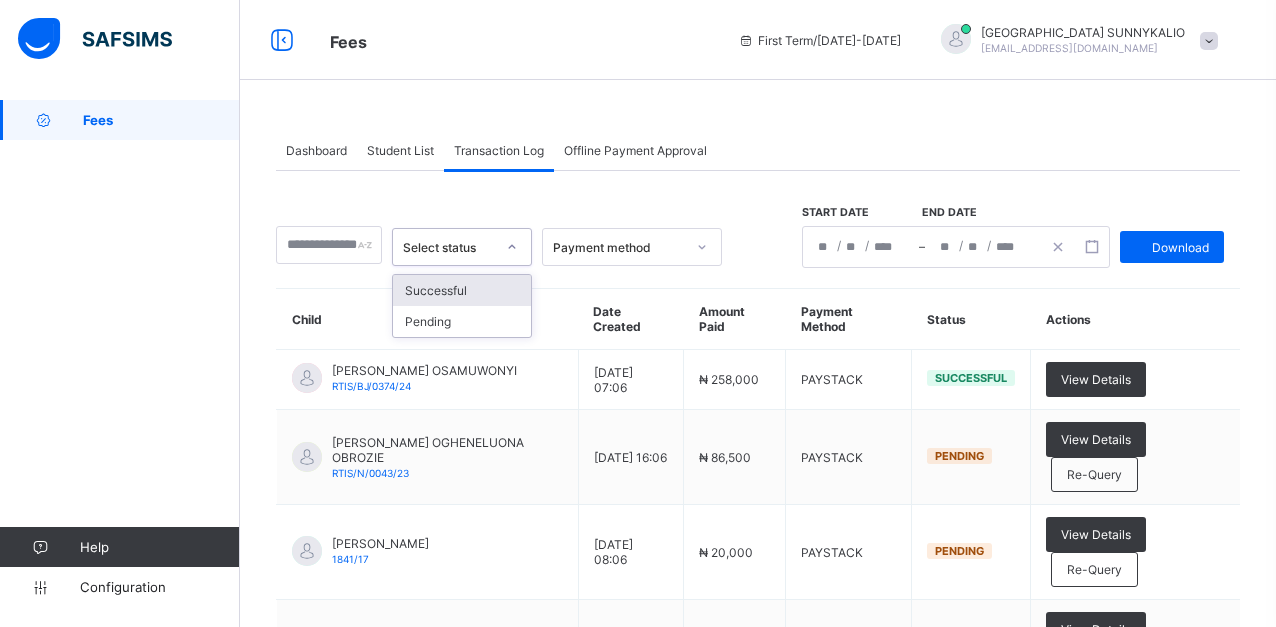 click 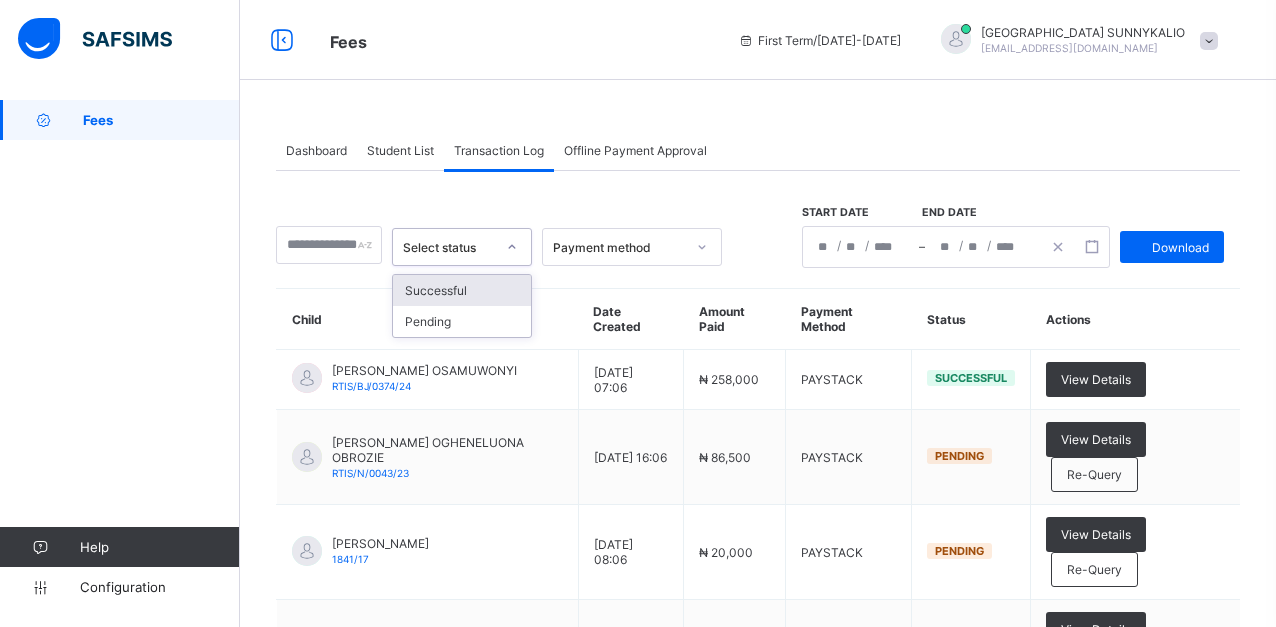 click on "Successful" at bounding box center (462, 290) 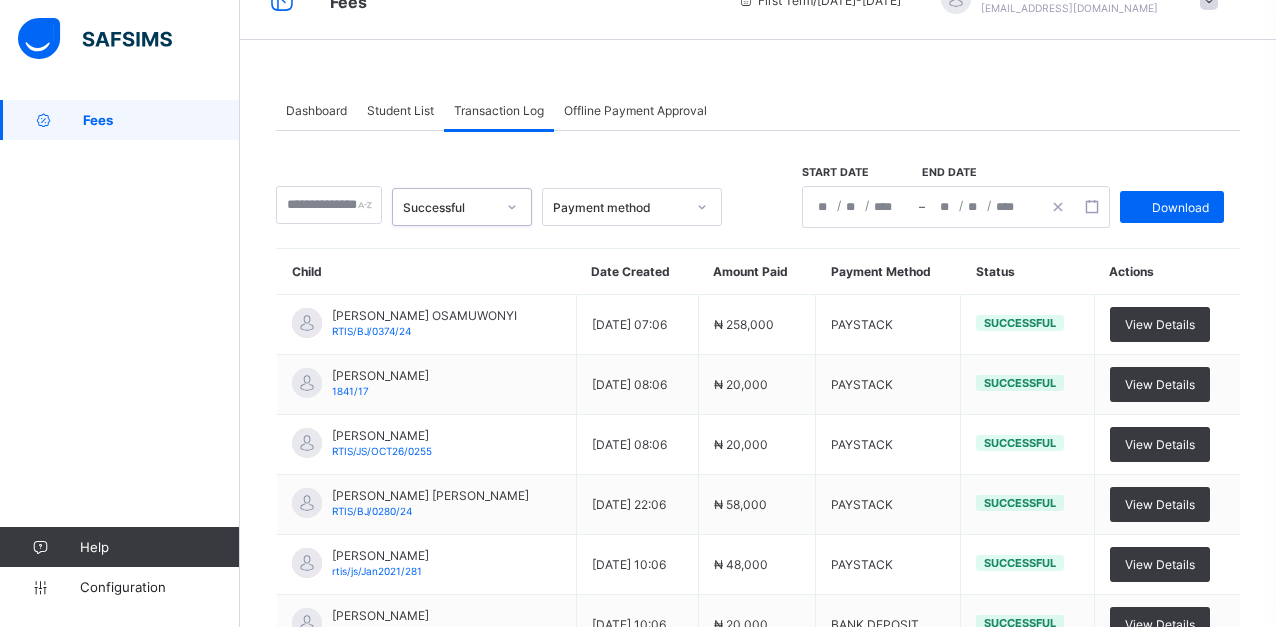 scroll, scrollTop: 0, scrollLeft: 0, axis: both 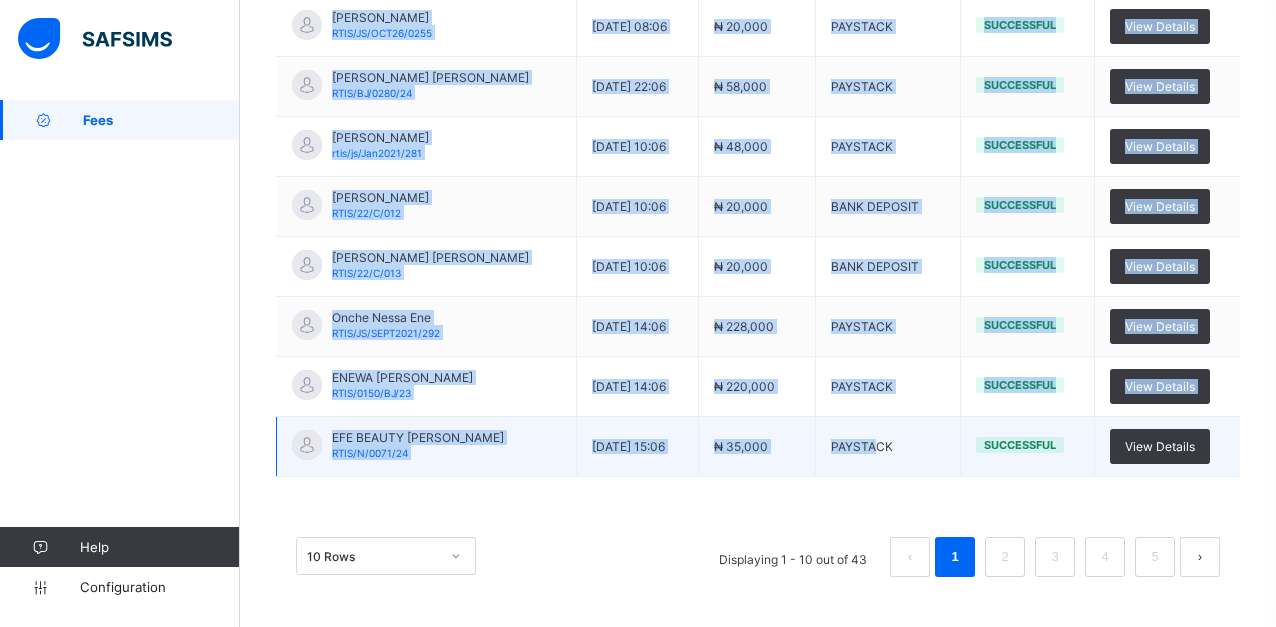 drag, startPoint x: 332, startPoint y: 354, endPoint x: 897, endPoint y: 455, distance: 573.9564 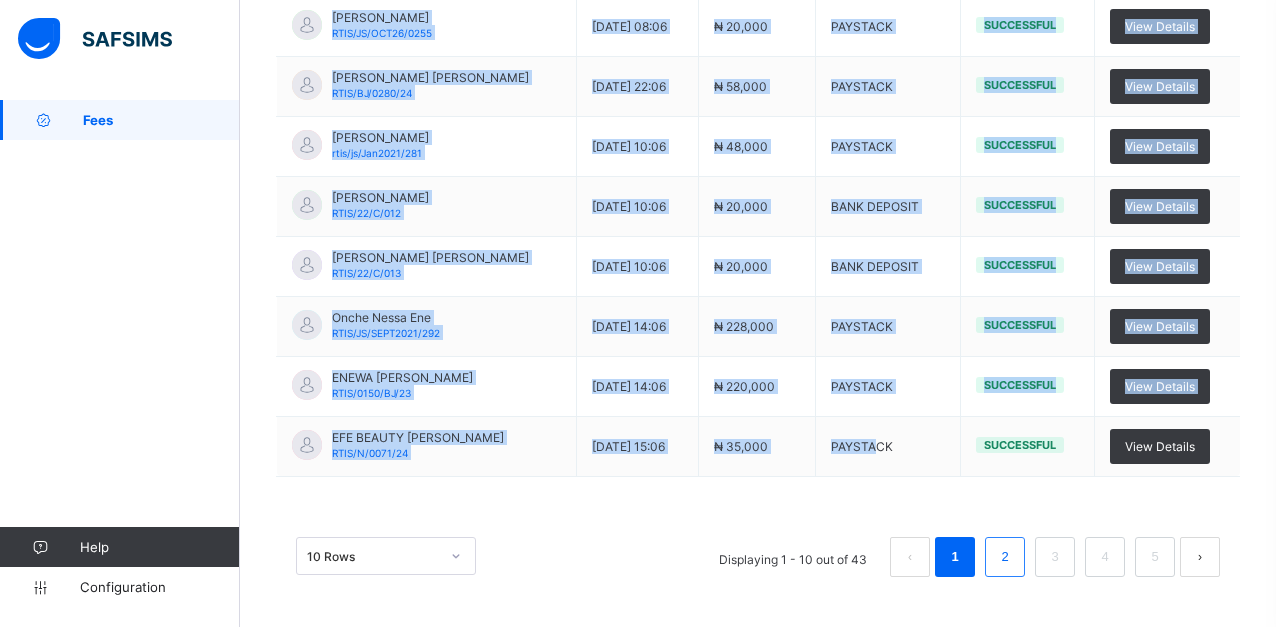 click on "2" at bounding box center [1004, 557] 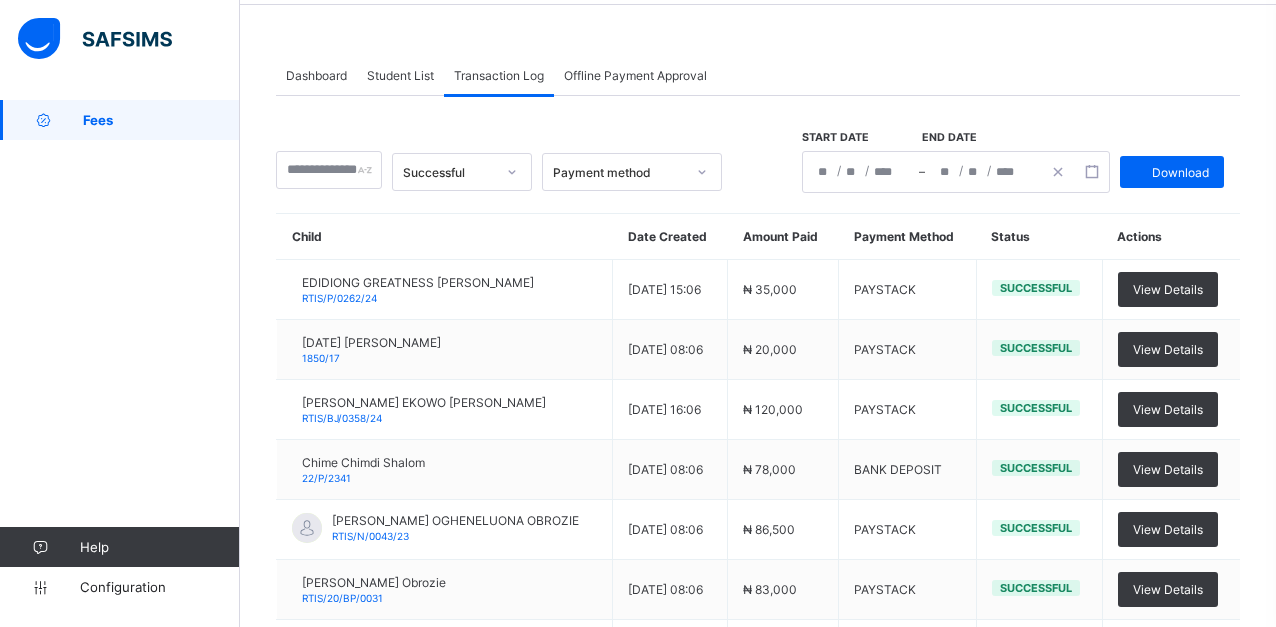 scroll, scrollTop: 58, scrollLeft: 0, axis: vertical 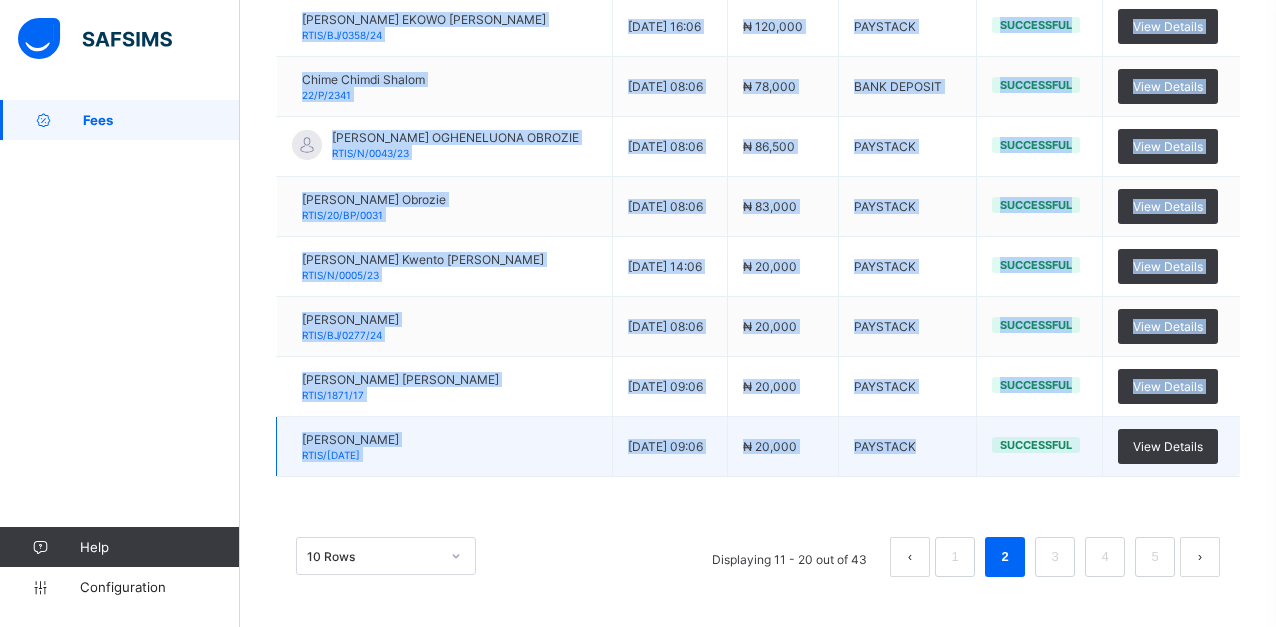 drag, startPoint x: 330, startPoint y: 296, endPoint x: 924, endPoint y: 434, distance: 609.81964 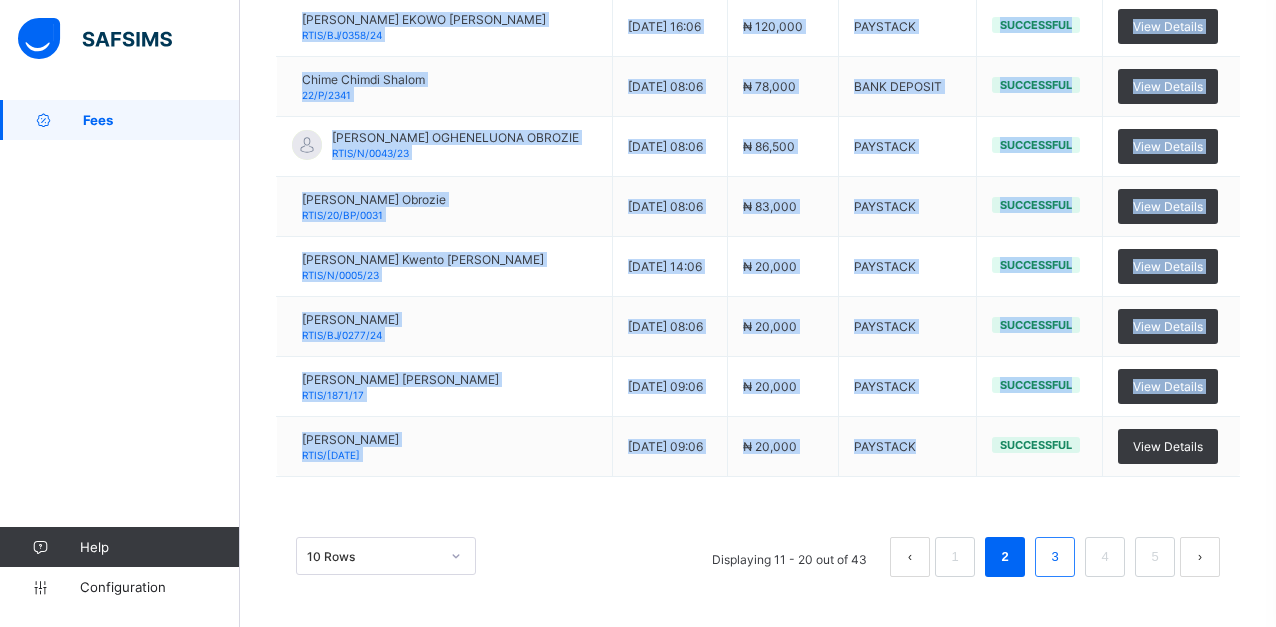 click on "3" at bounding box center (1054, 557) 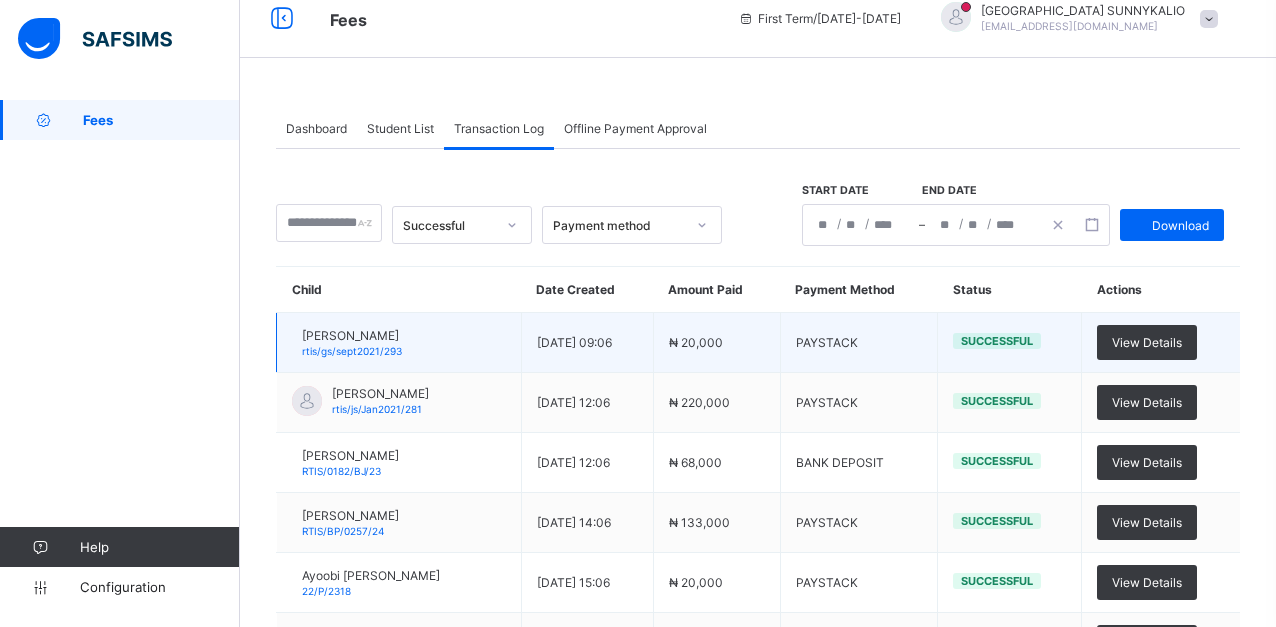 scroll, scrollTop: 0, scrollLeft: 0, axis: both 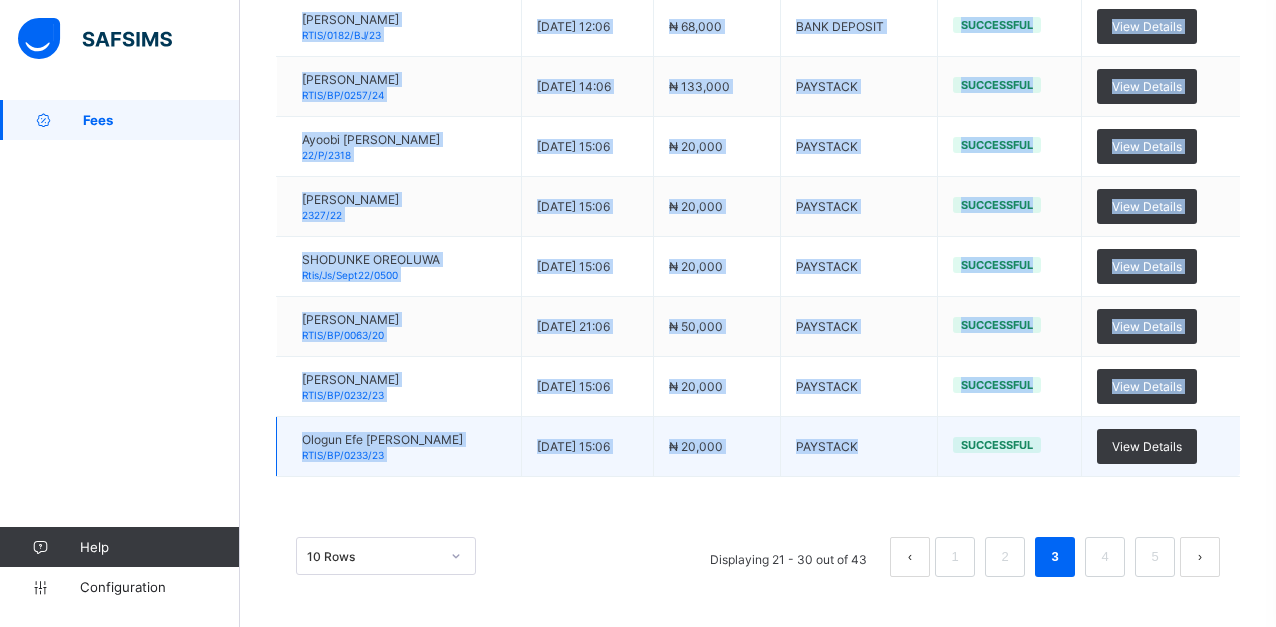 drag, startPoint x: 334, startPoint y: 359, endPoint x: 976, endPoint y: 445, distance: 647.7345 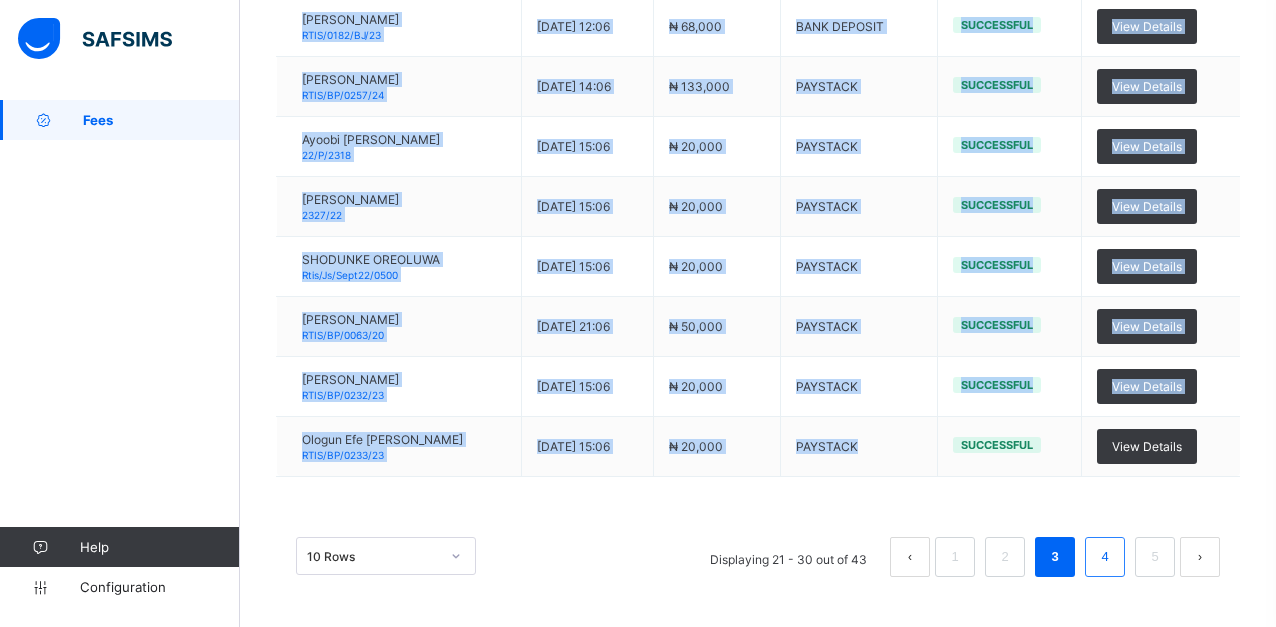 click on "4" at bounding box center (1104, 557) 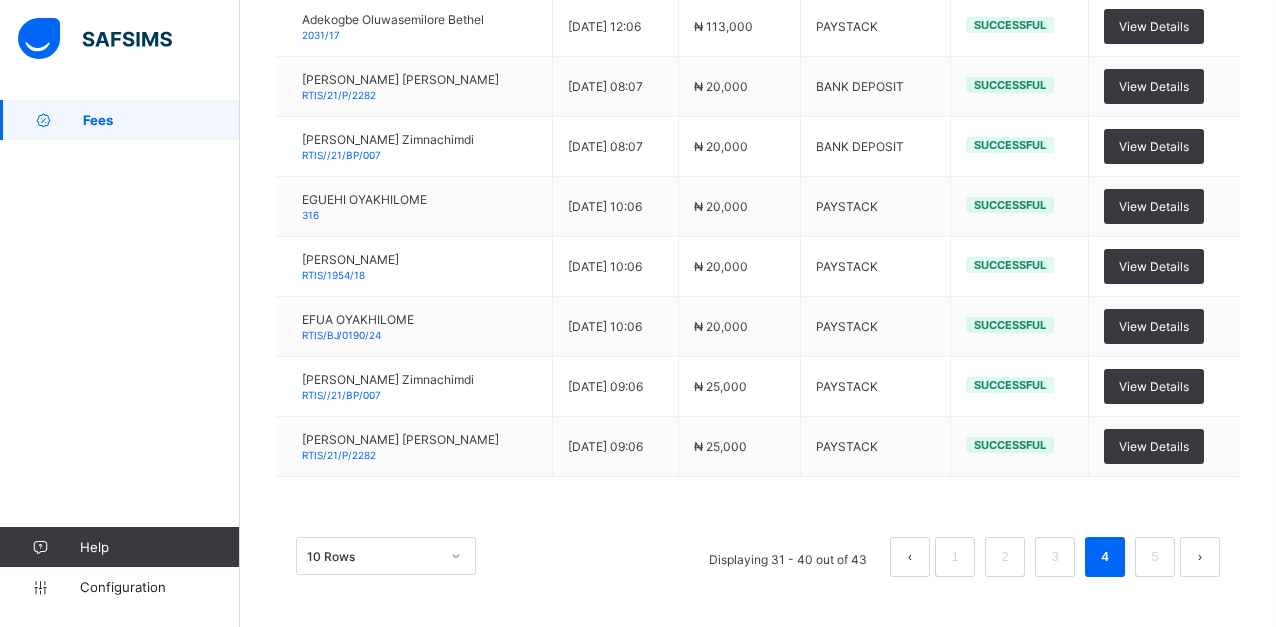 scroll, scrollTop: 0, scrollLeft: 0, axis: both 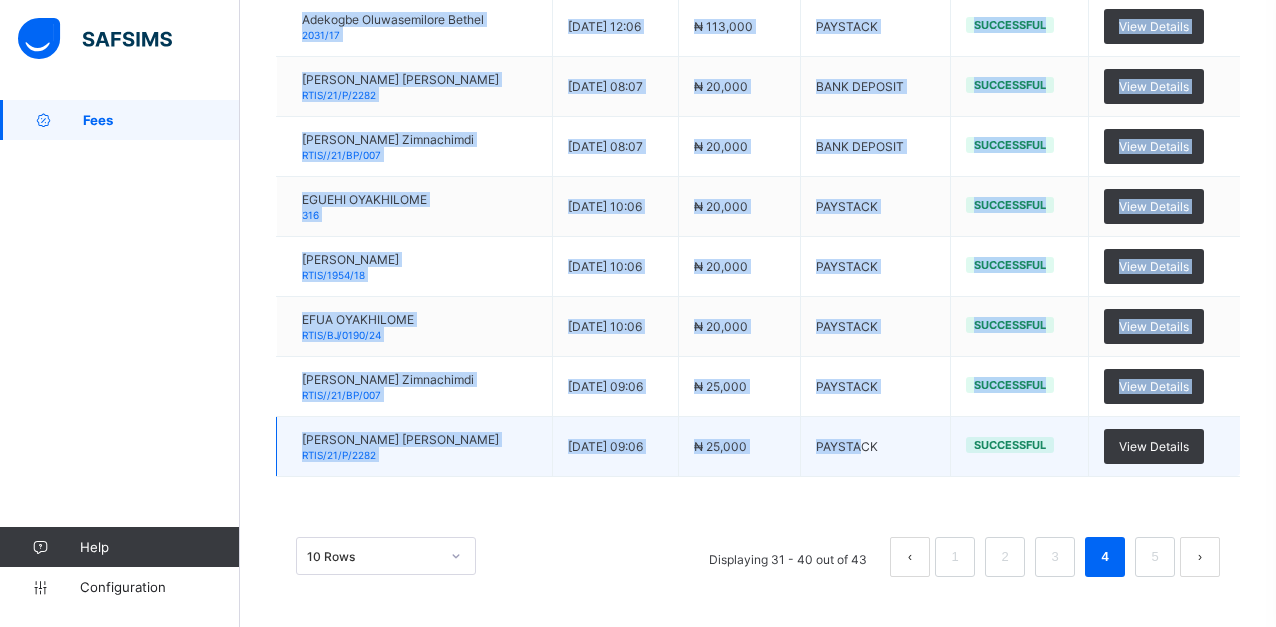 drag, startPoint x: 333, startPoint y: 352, endPoint x: 894, endPoint y: 460, distance: 571.30115 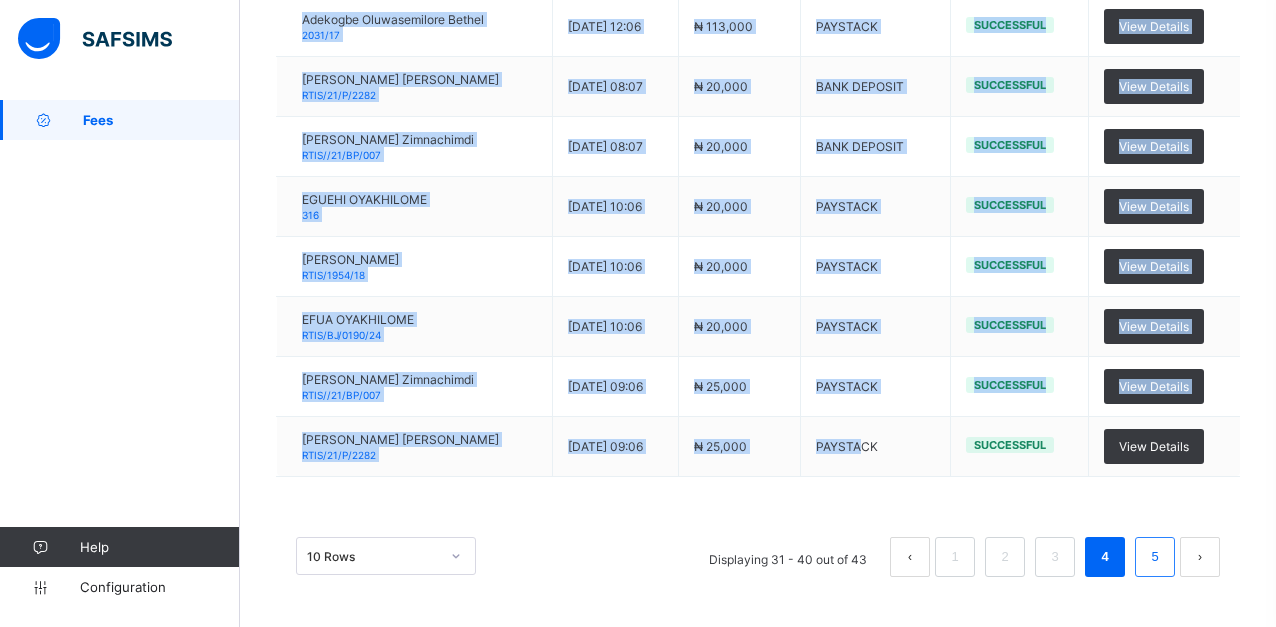 click on "5" at bounding box center (1155, 557) 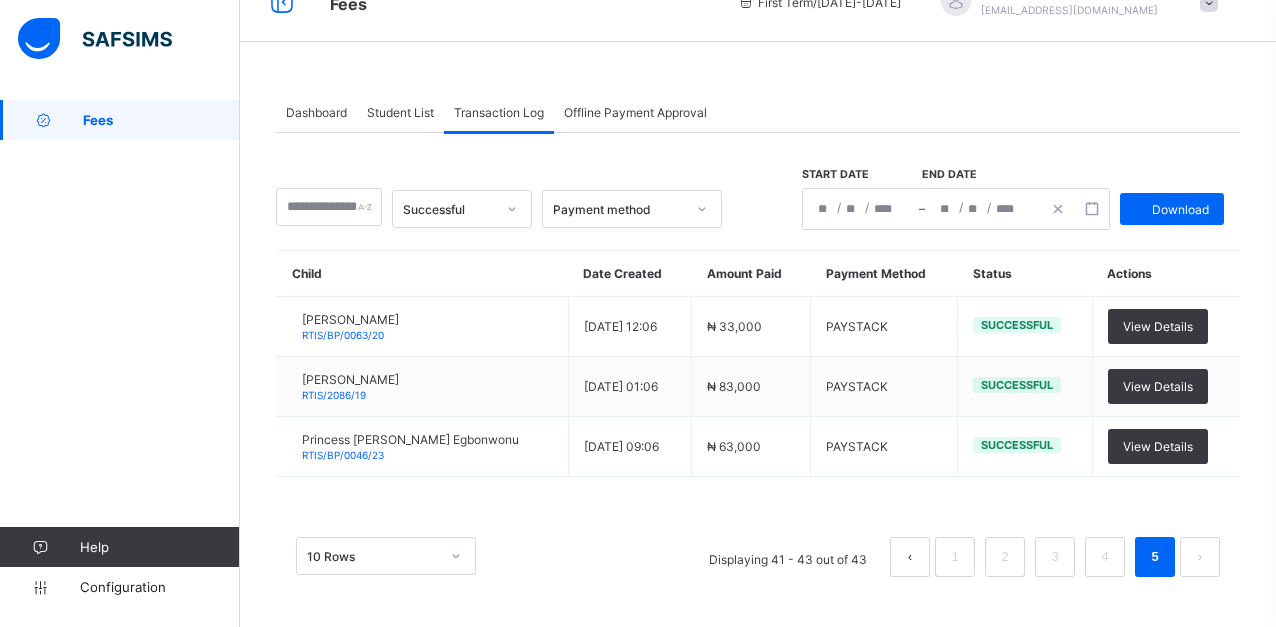 scroll, scrollTop: 38, scrollLeft: 0, axis: vertical 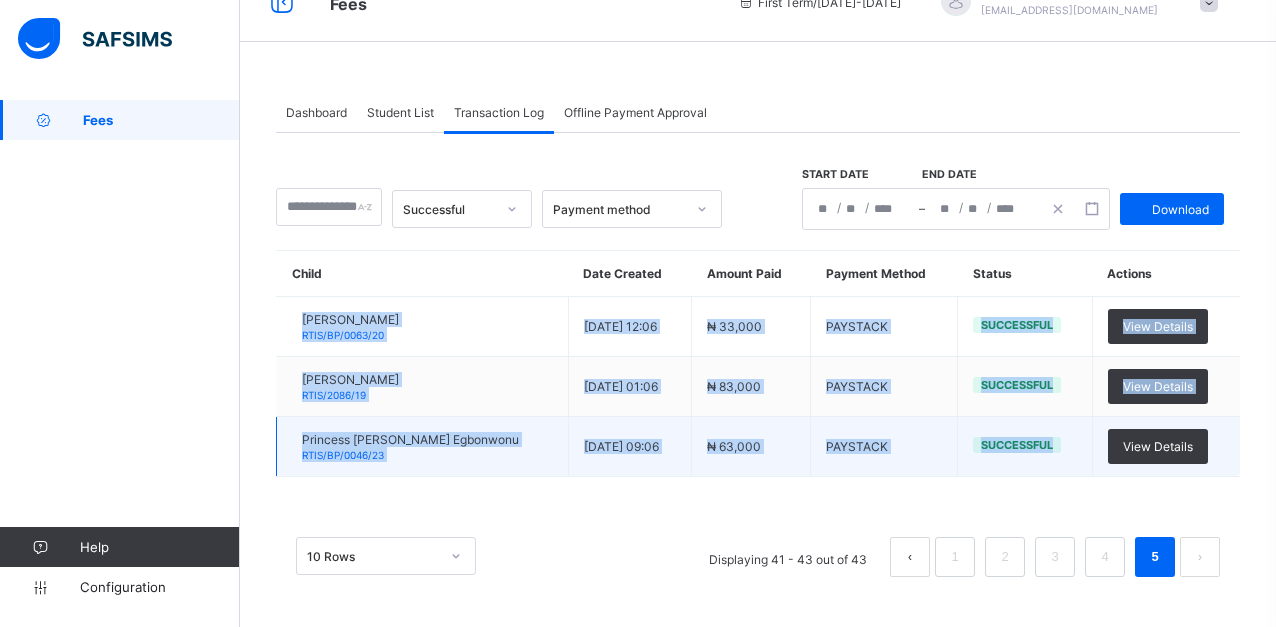 drag, startPoint x: 333, startPoint y: 321, endPoint x: 1028, endPoint y: 462, distance: 709.1586 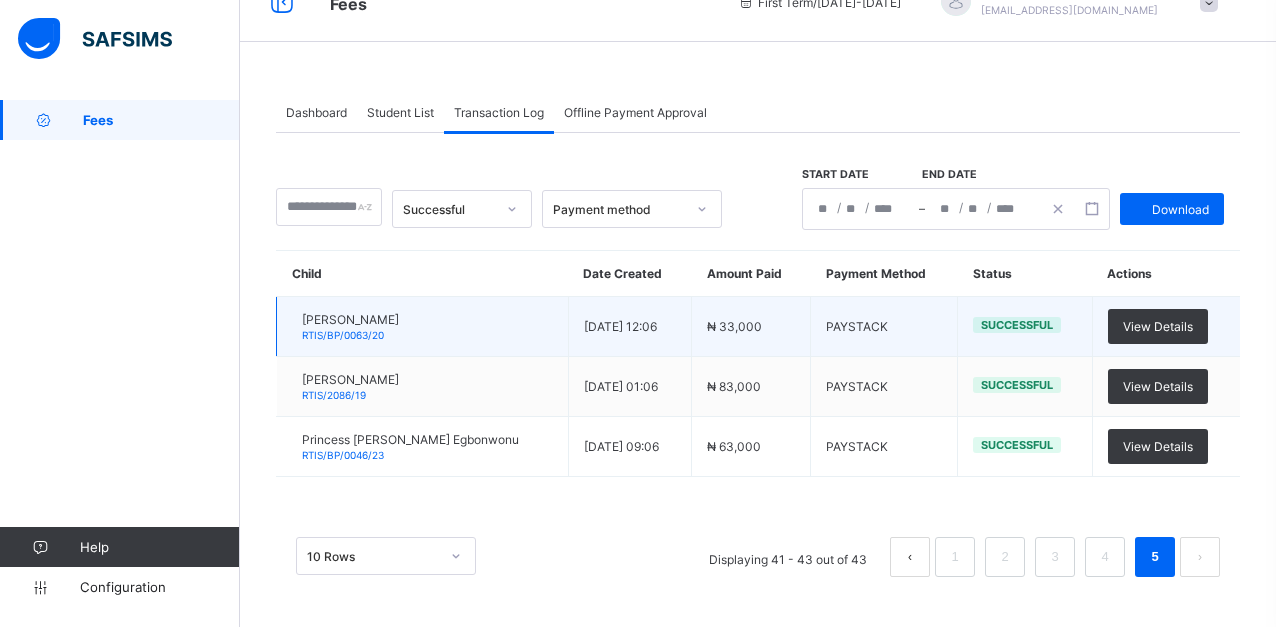 drag, startPoint x: 1028, startPoint y: 462, endPoint x: 326, endPoint y: 319, distance: 716.41675 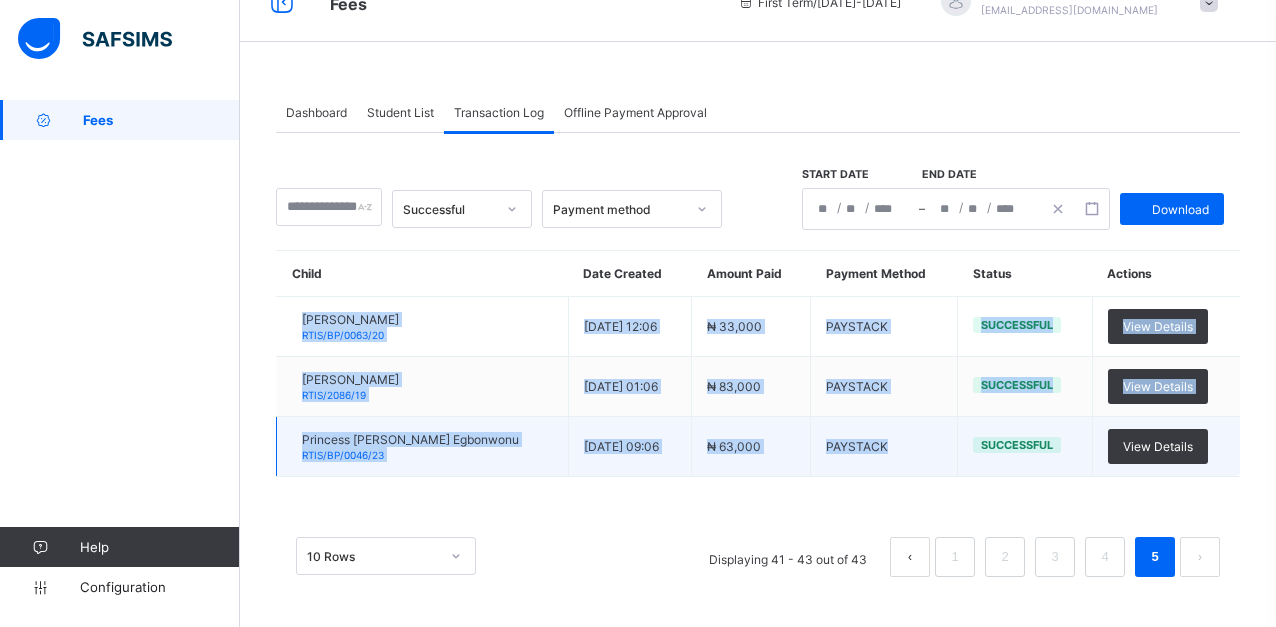 drag, startPoint x: 324, startPoint y: 318, endPoint x: 921, endPoint y: 451, distance: 611.6355 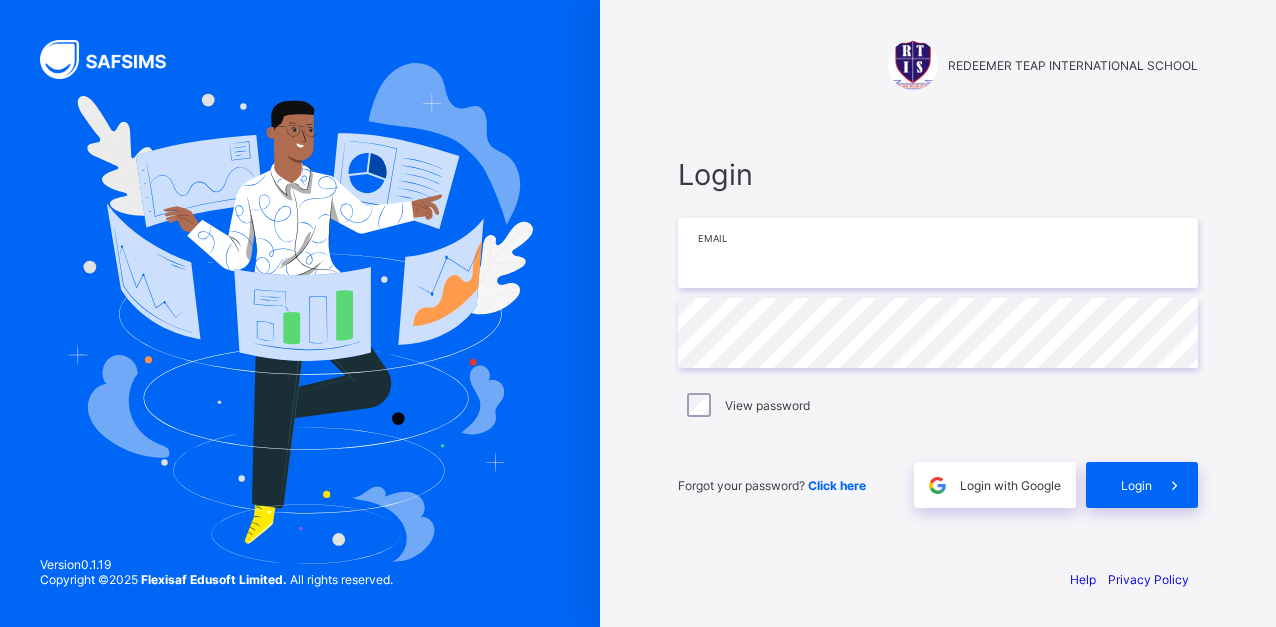 type on "**********" 